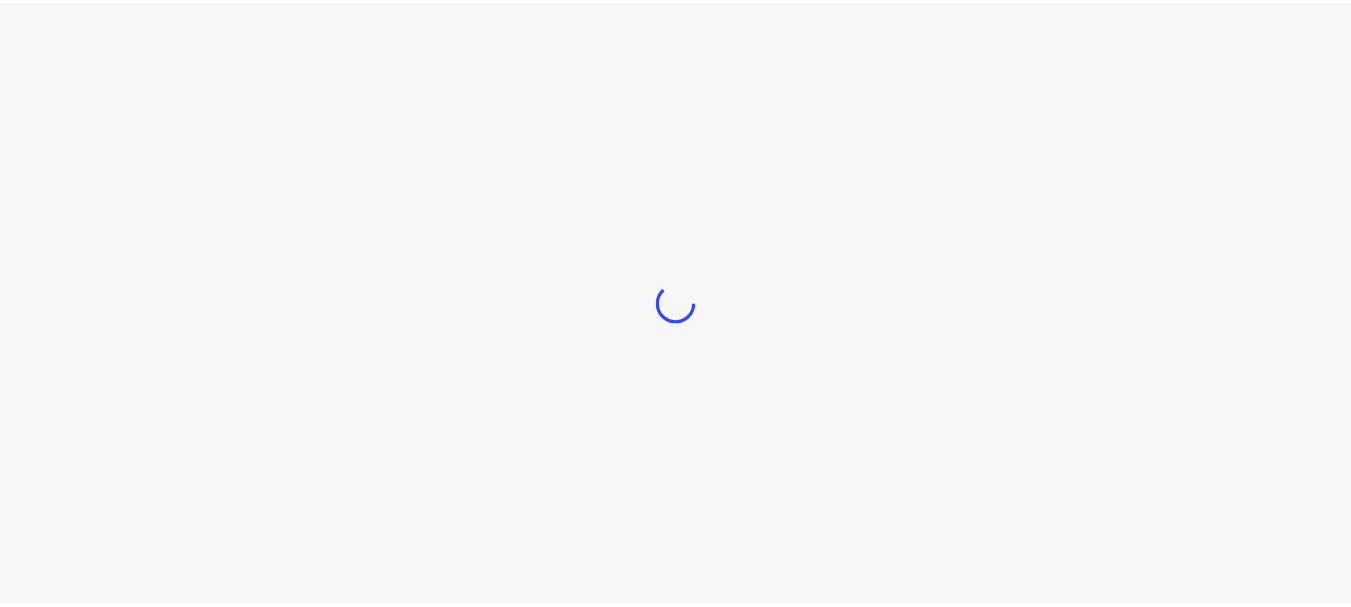 scroll, scrollTop: 0, scrollLeft: 0, axis: both 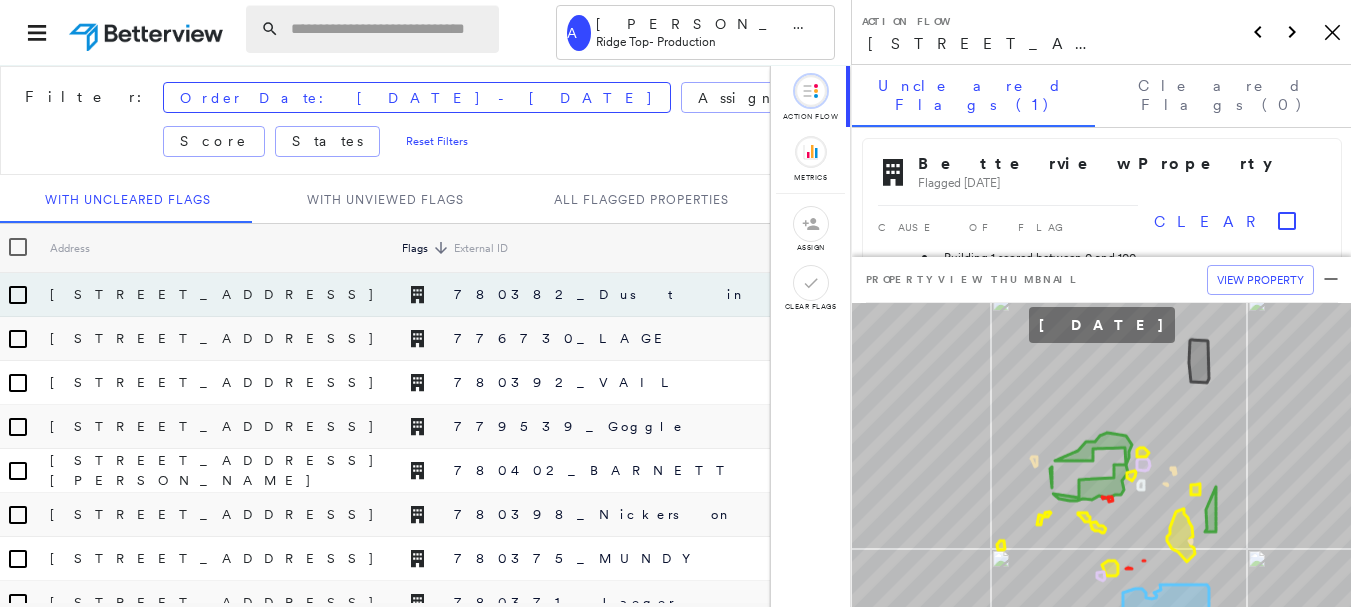 click at bounding box center (389, 29) 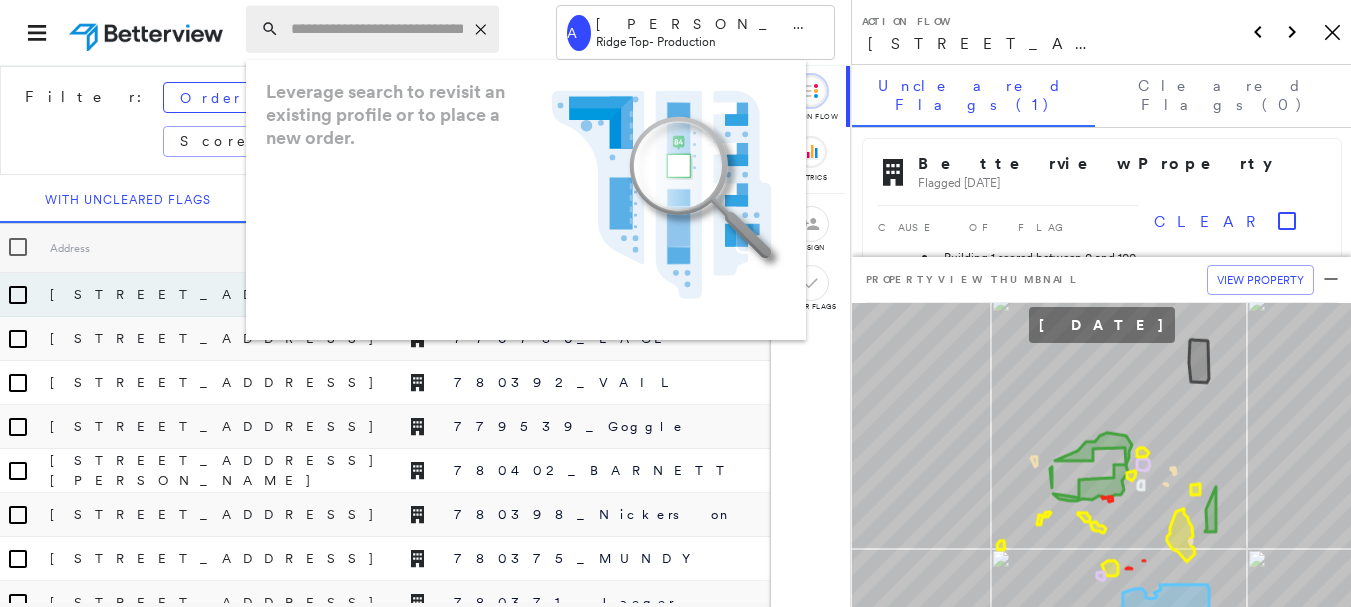 paste on "**********" 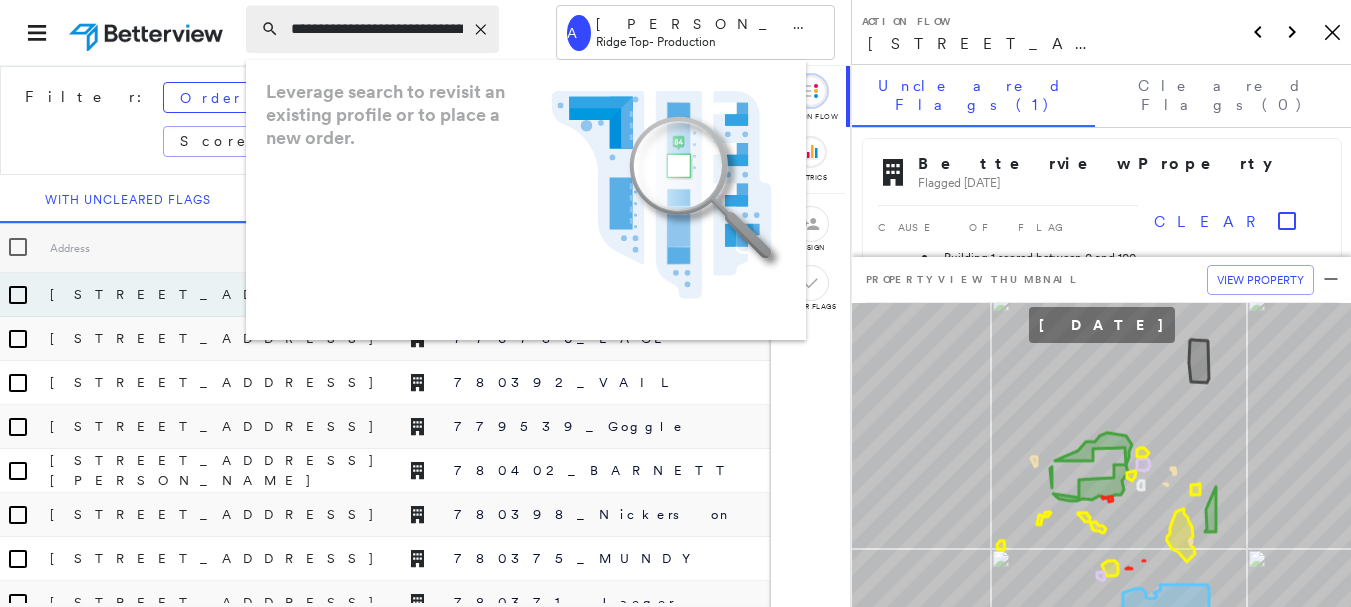 scroll, scrollTop: 0, scrollLeft: 106, axis: horizontal 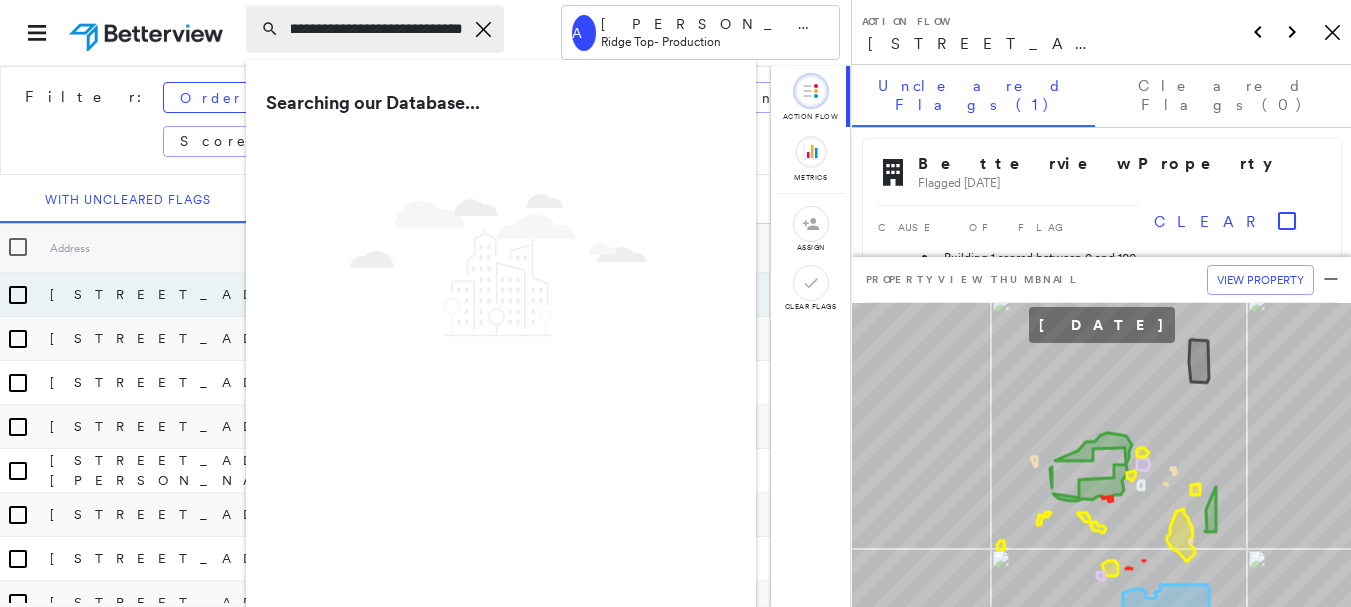 type on "**********" 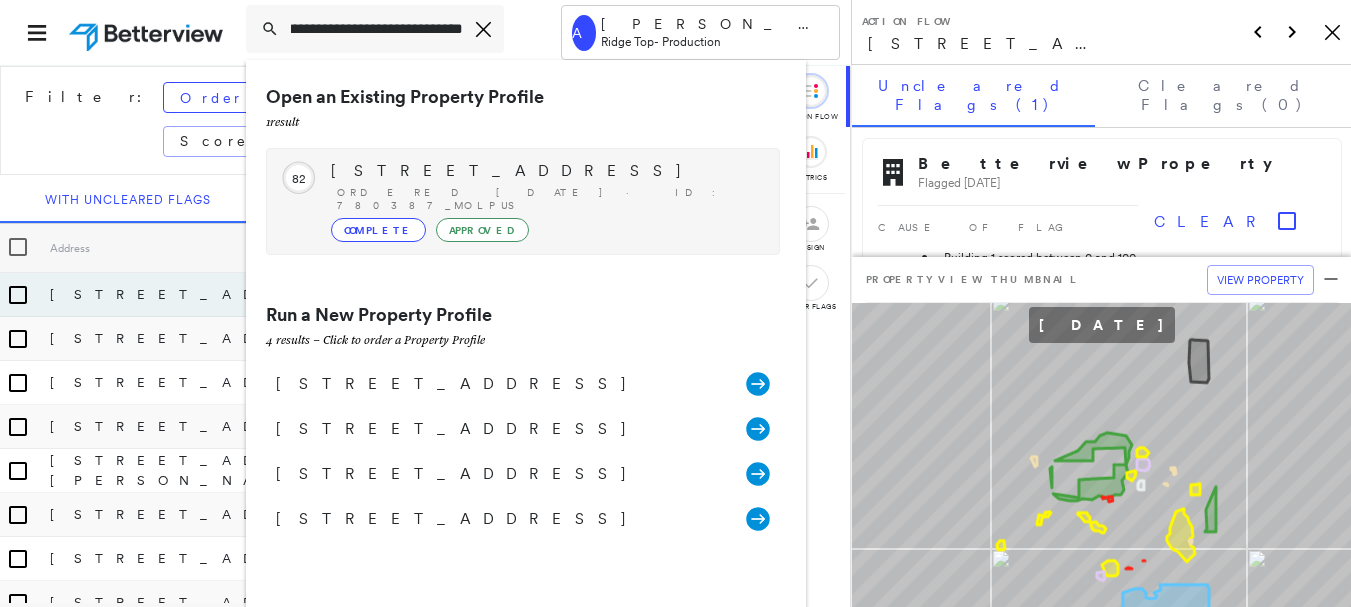 click on "[STREET_ADDRESS] Ordered [DATE] · ID: 780387_Molpus Complete Approved" at bounding box center (545, 201) 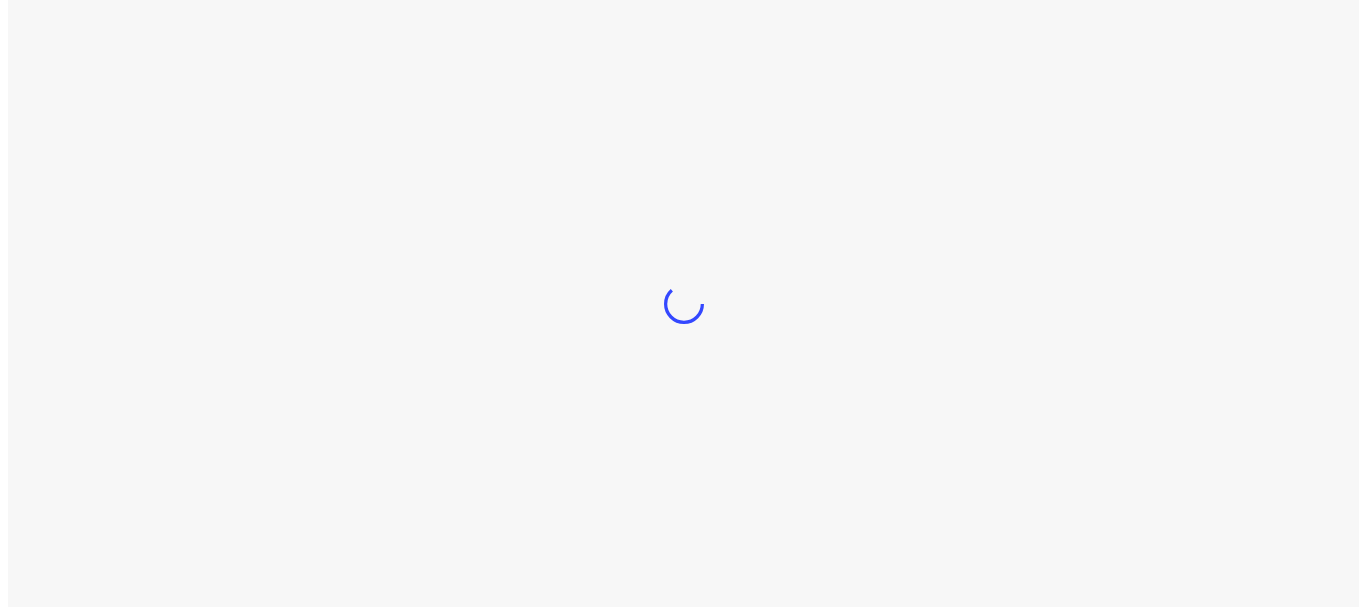 scroll, scrollTop: 0, scrollLeft: 0, axis: both 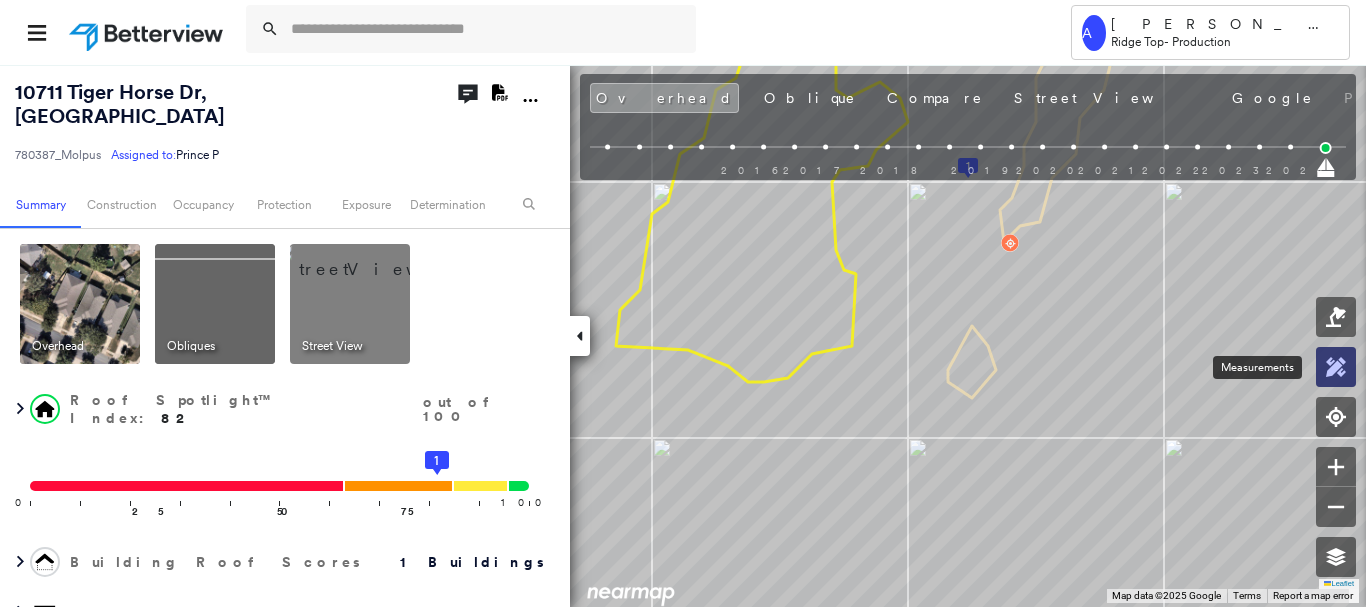 click at bounding box center (1336, 367) 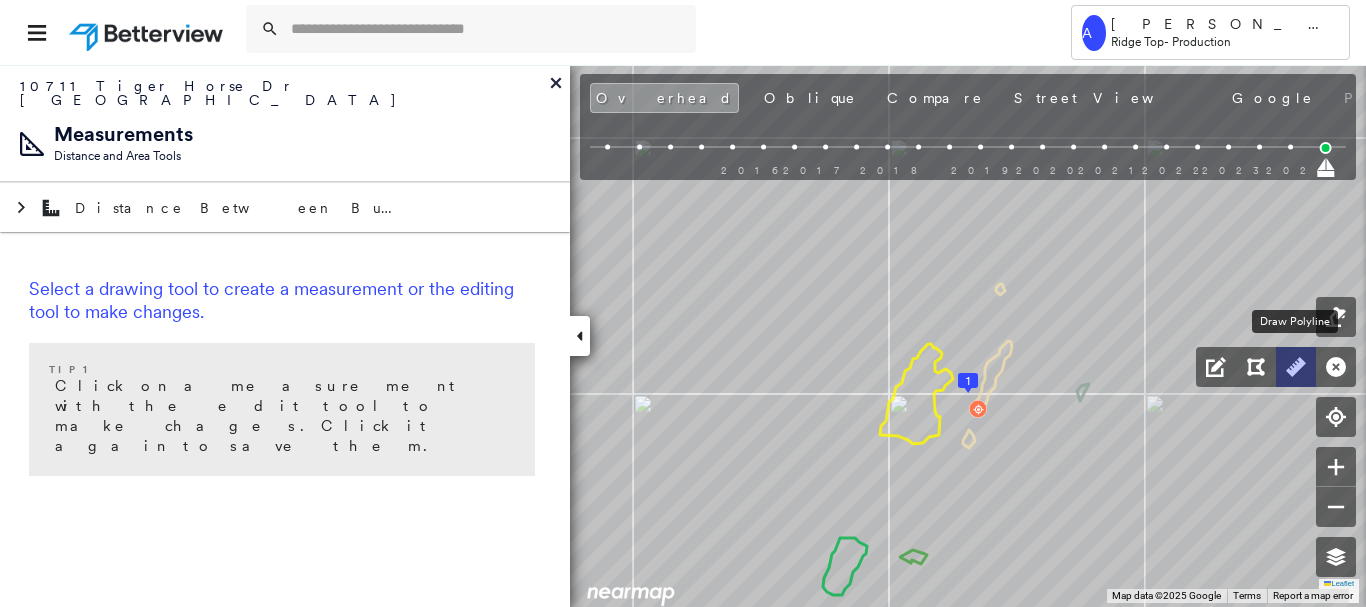 click 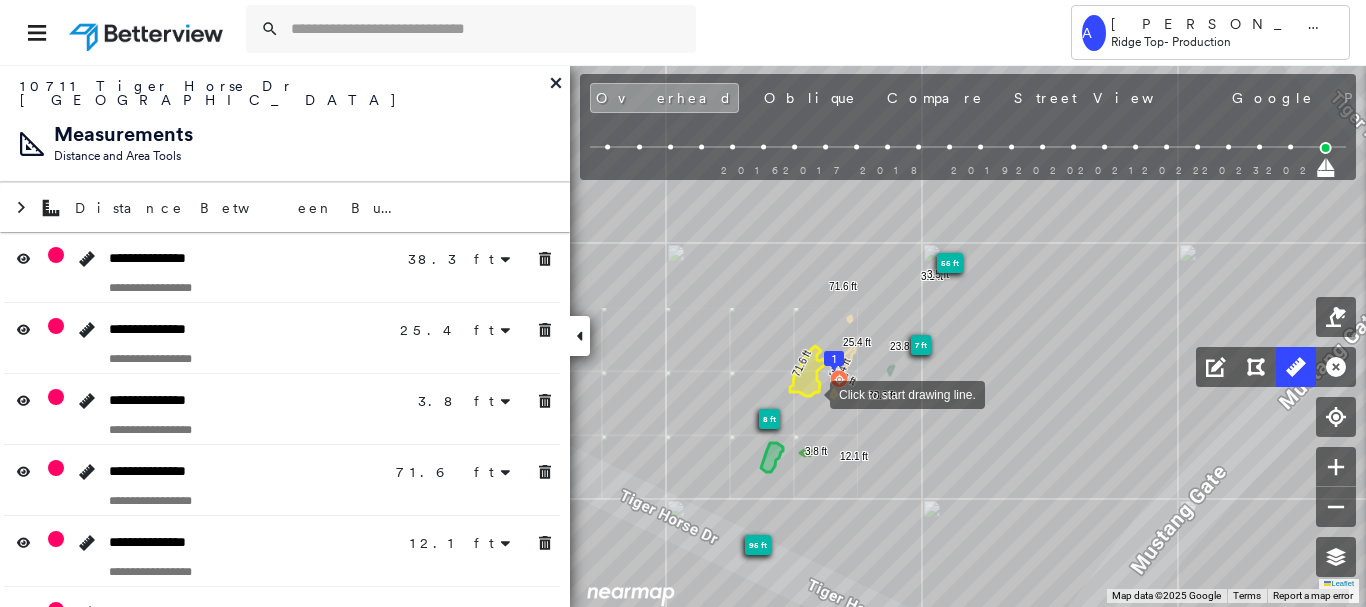 drag, startPoint x: 835, startPoint y: 365, endPoint x: 852, endPoint y: 338, distance: 31.906113 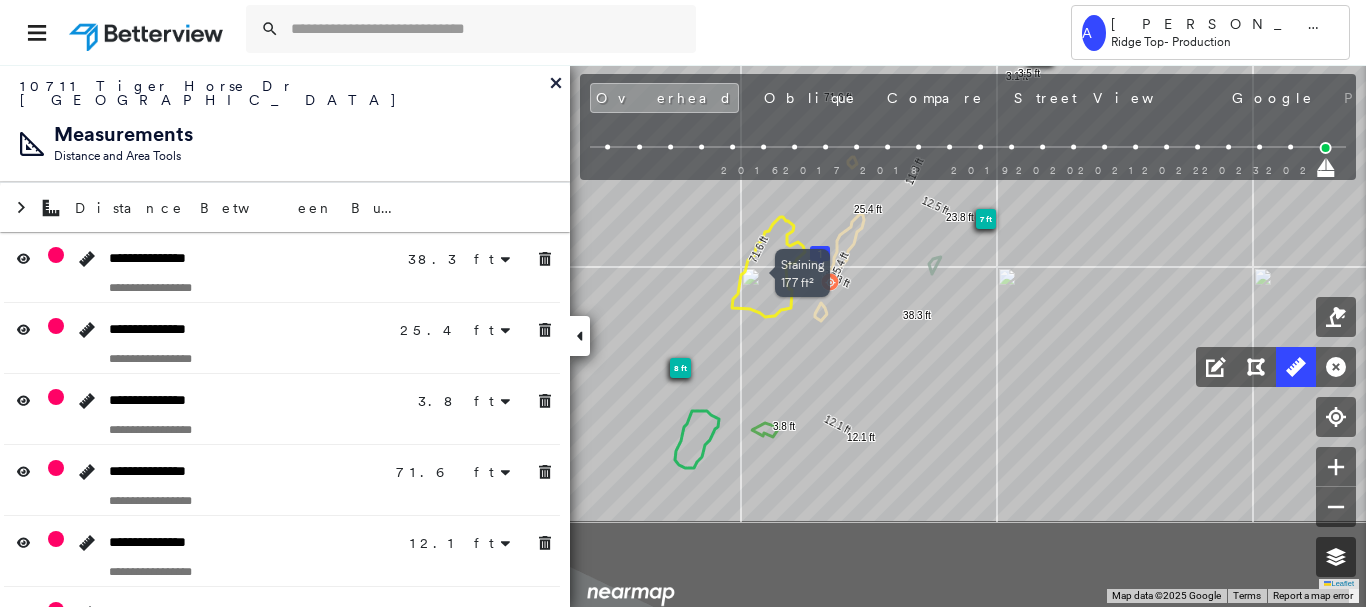click on "1
55 ft
95 ft
7 ft
8 ft
38.3 ft 38.3 ft 25.4 ft 25.4 ft 3.8 ft 71.6 ft 71.6 ft 12.1 ft 12.1 ft 11.3 ft 12.5 ft 23.8 ft 3.1 ft 3.5 ft Staining 177 ft²  Click to start drawing line." at bounding box center (6, -84) 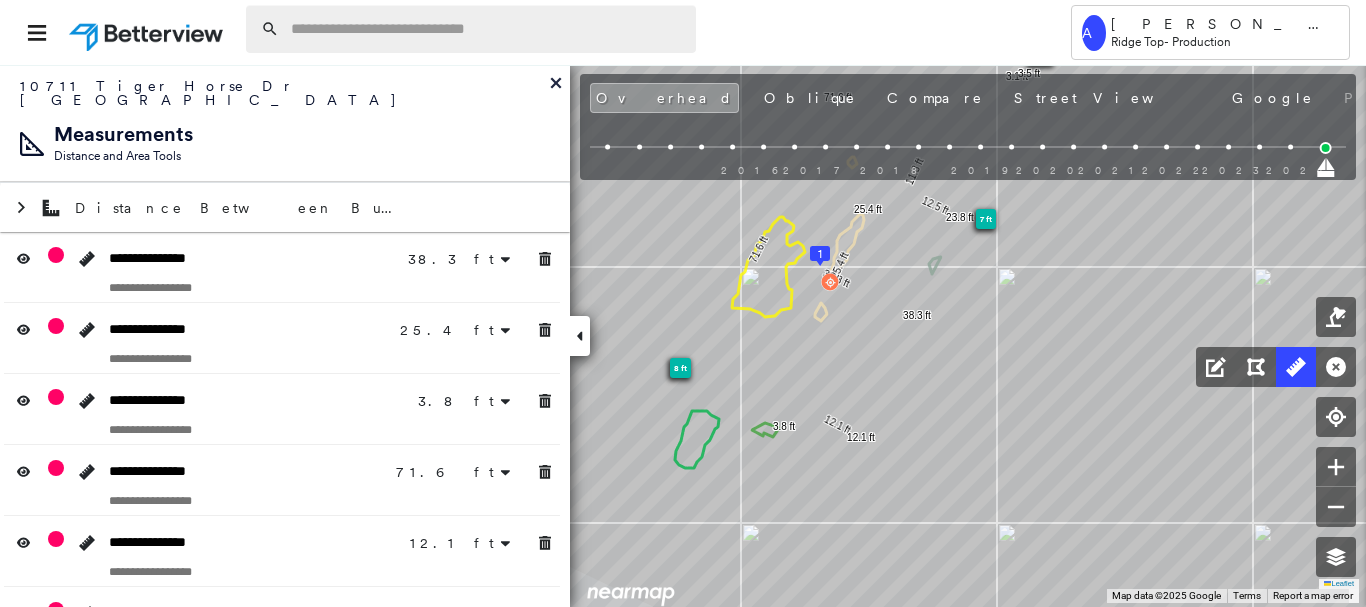 click at bounding box center (487, 29) 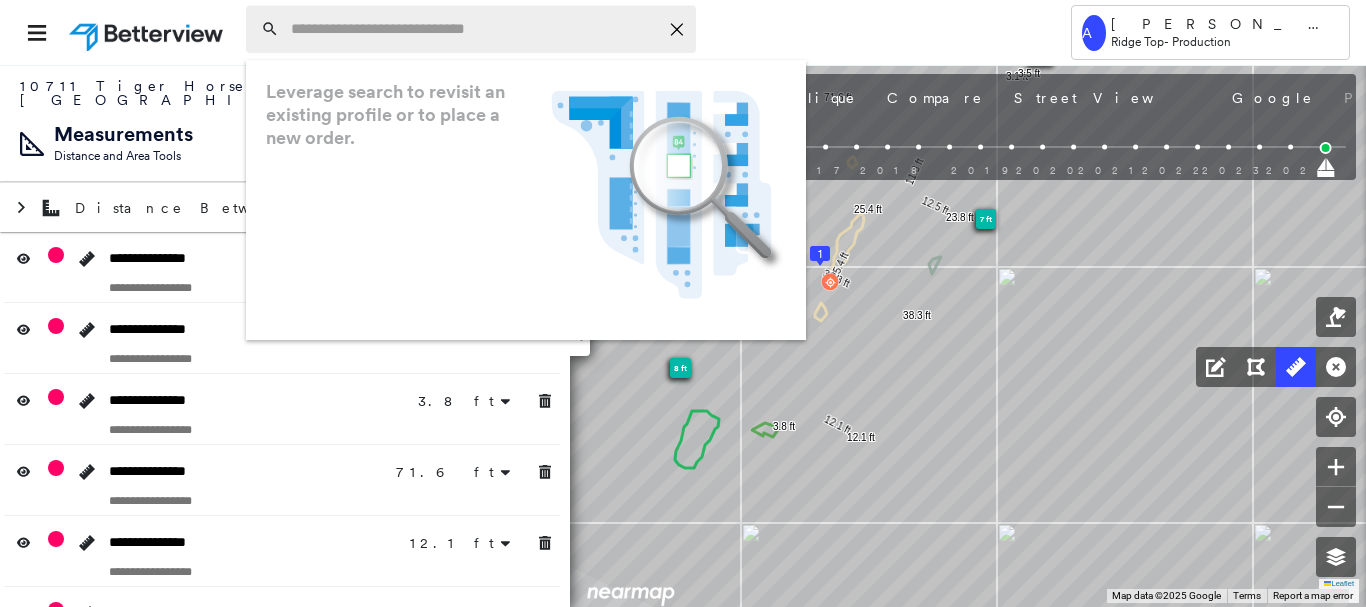 paste on "**********" 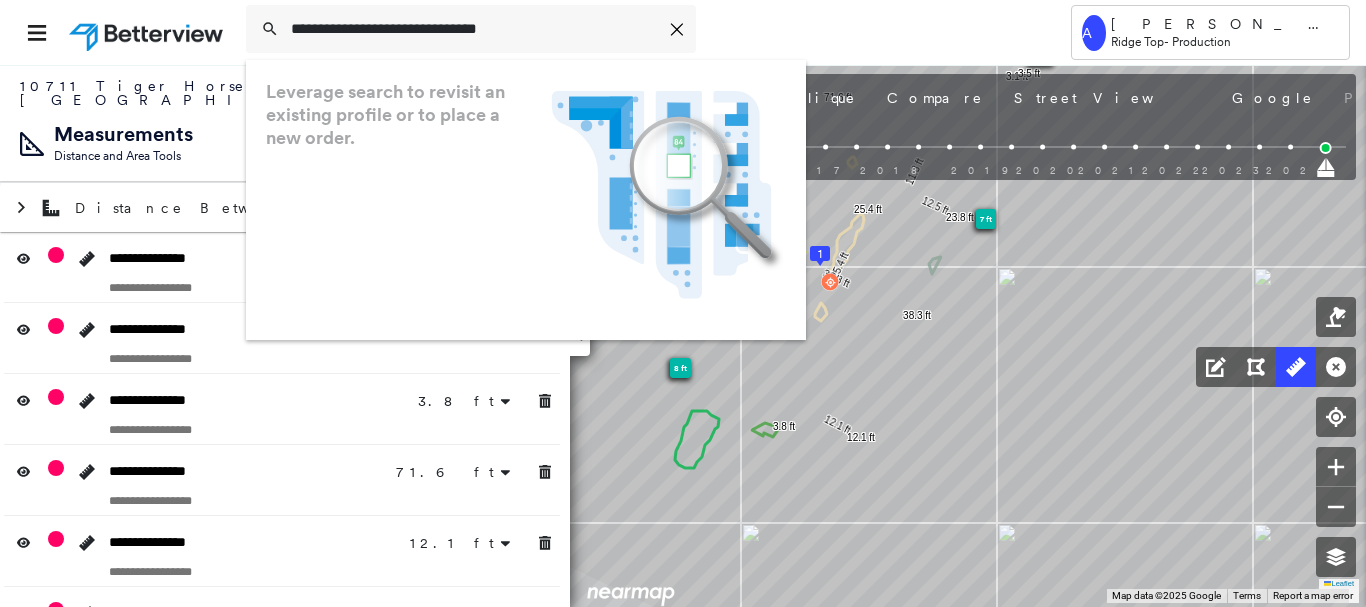 type on "**********" 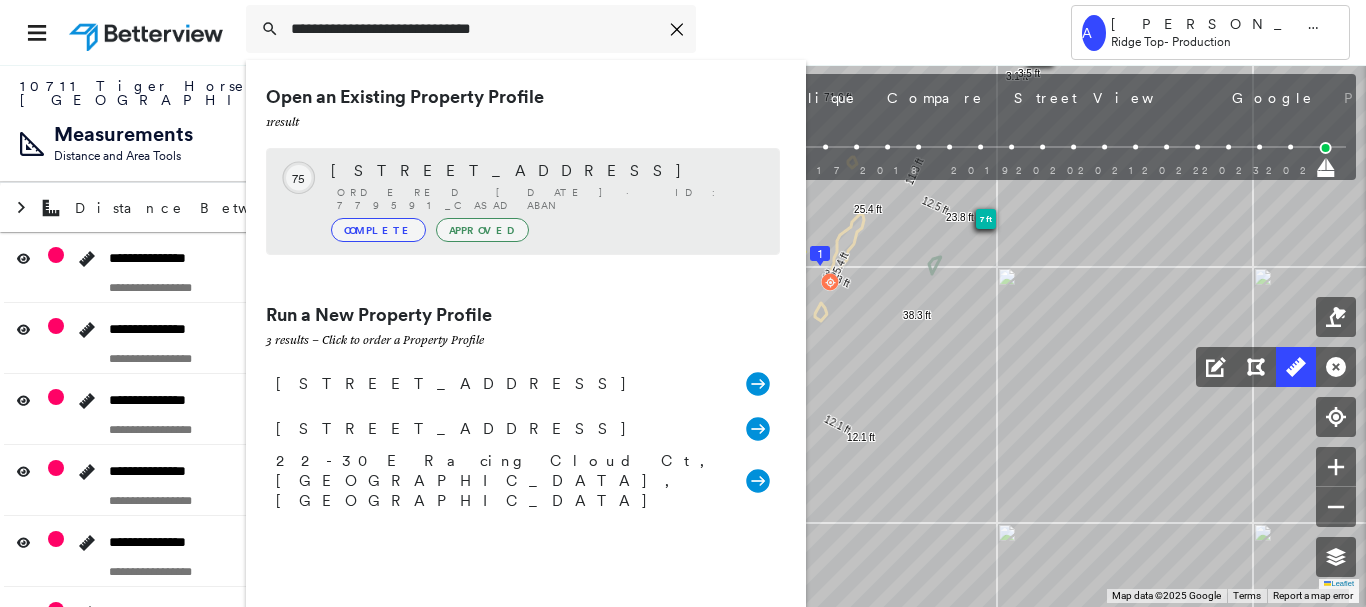 click on "Ordered [DATE] · ID: 779591_CASADABAN" at bounding box center [548, 199] 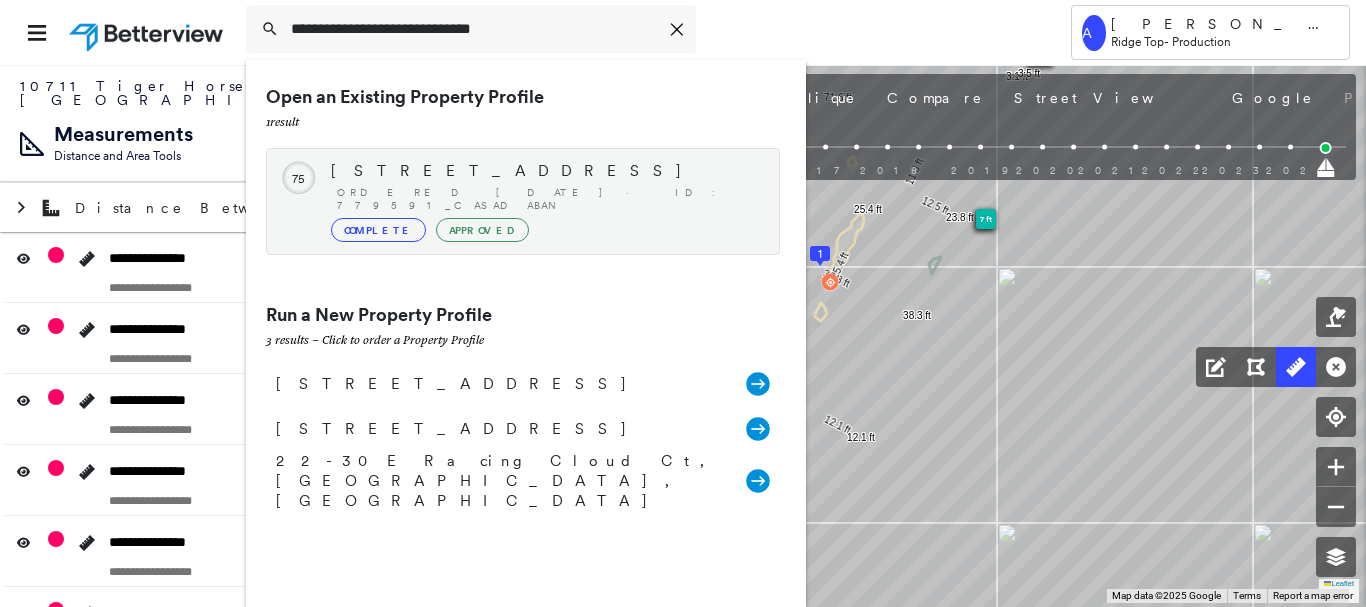 type 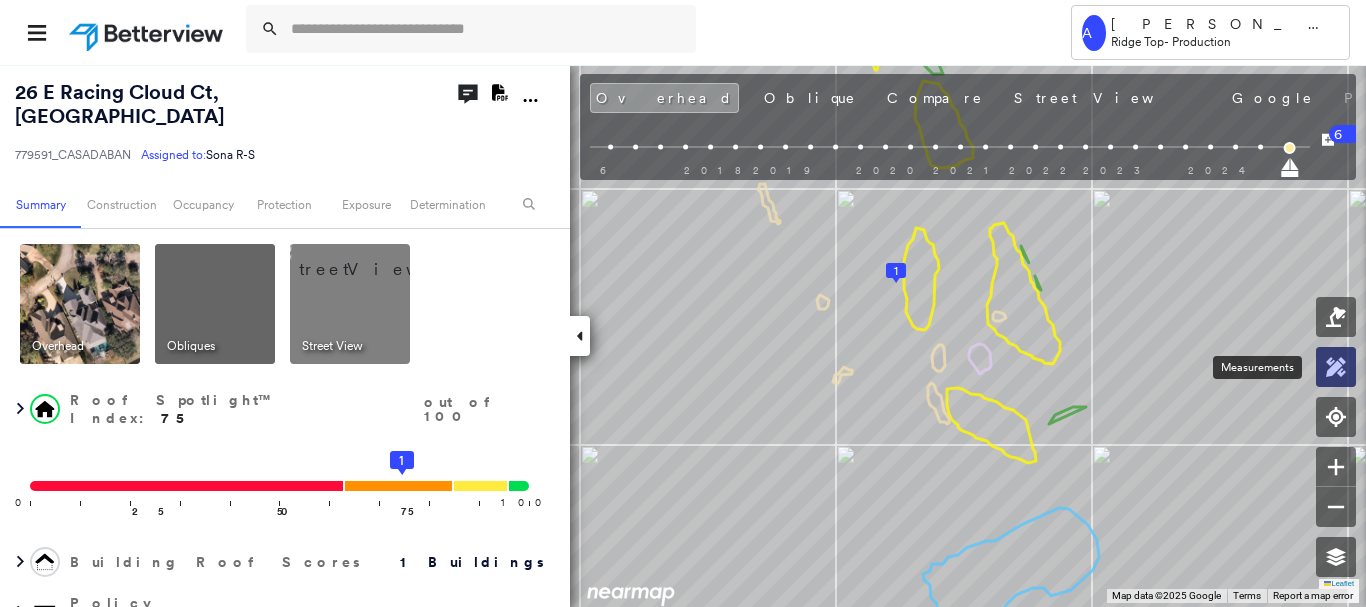 click at bounding box center [1336, 367] 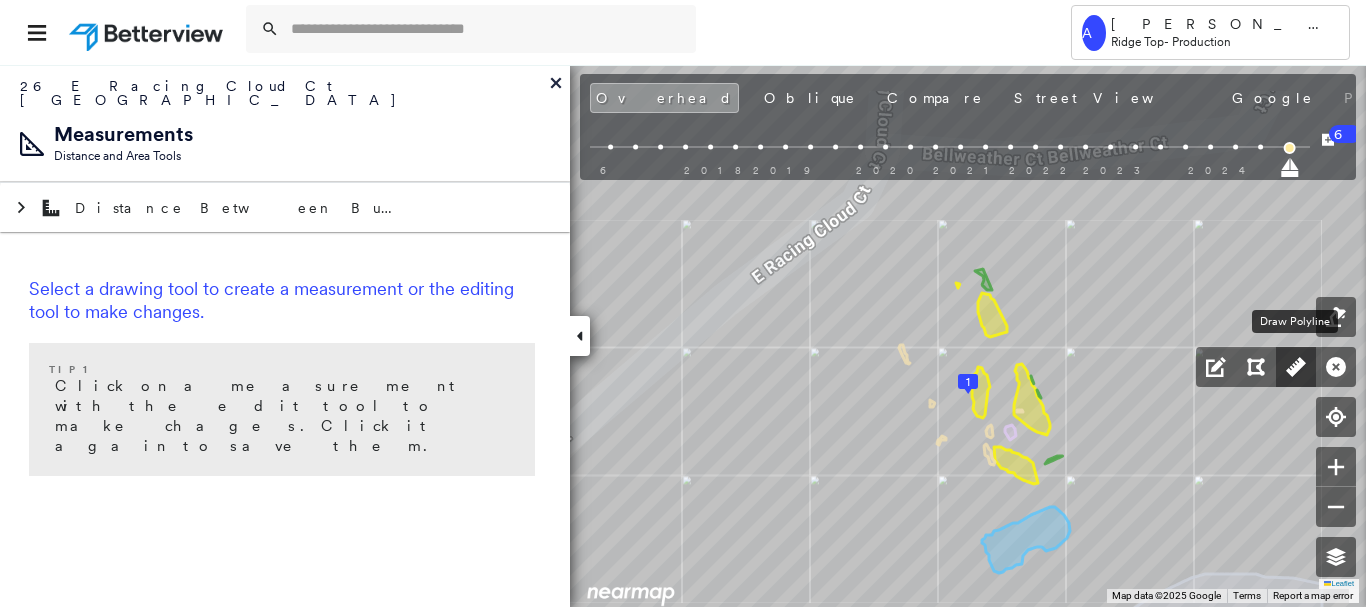 click 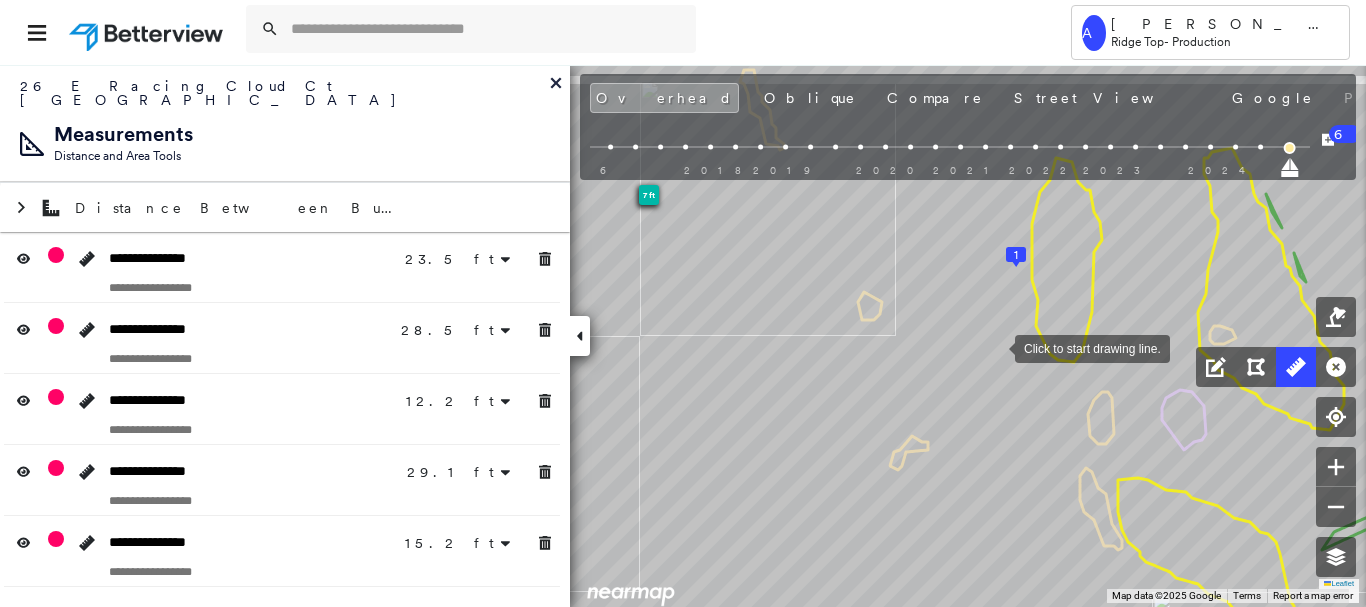 click at bounding box center [995, 347] 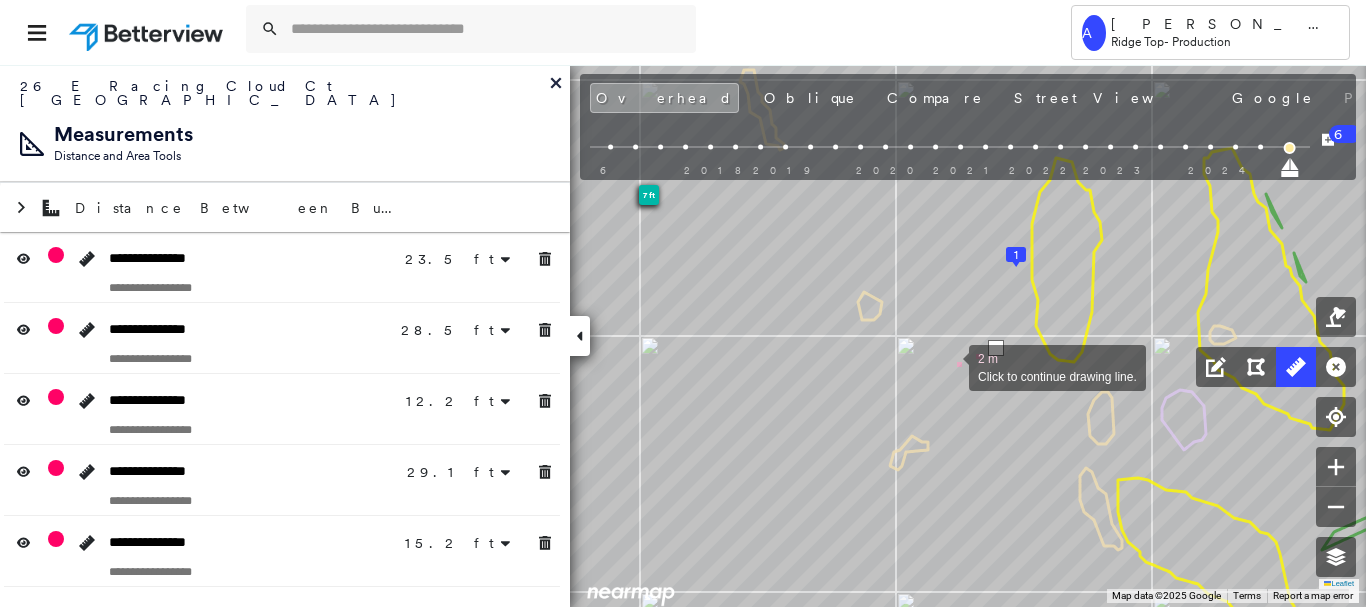 click at bounding box center [949, 366] 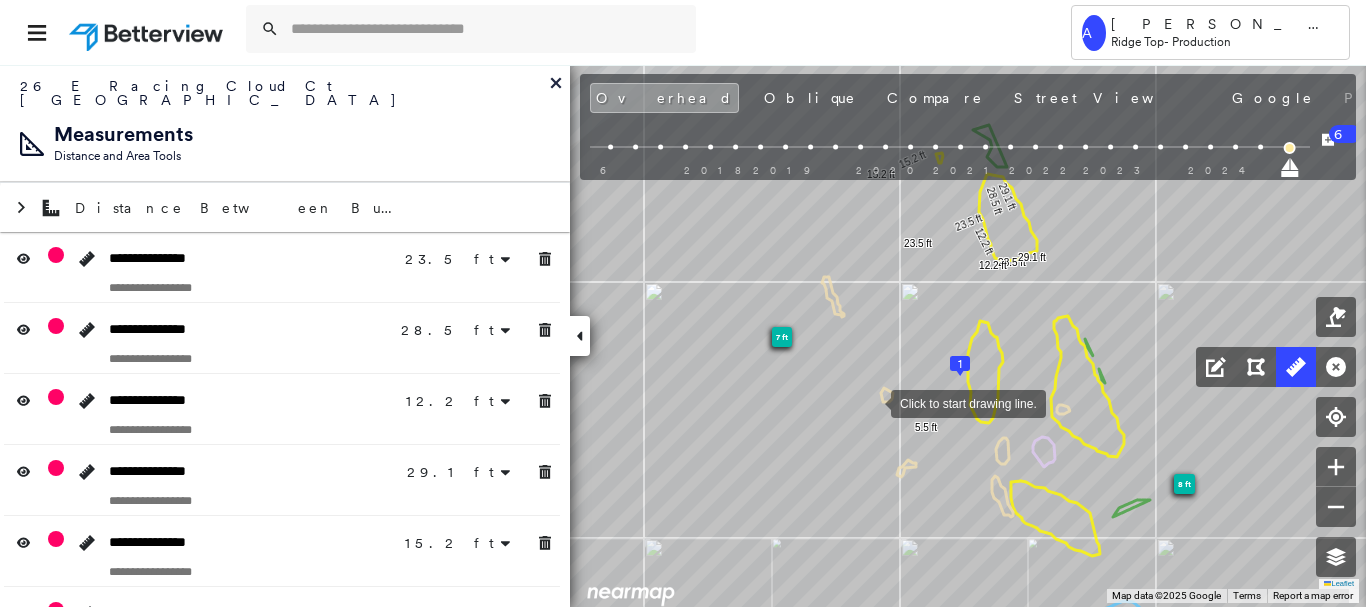 drag, startPoint x: 835, startPoint y: 344, endPoint x: 873, endPoint y: 410, distance: 76.15773 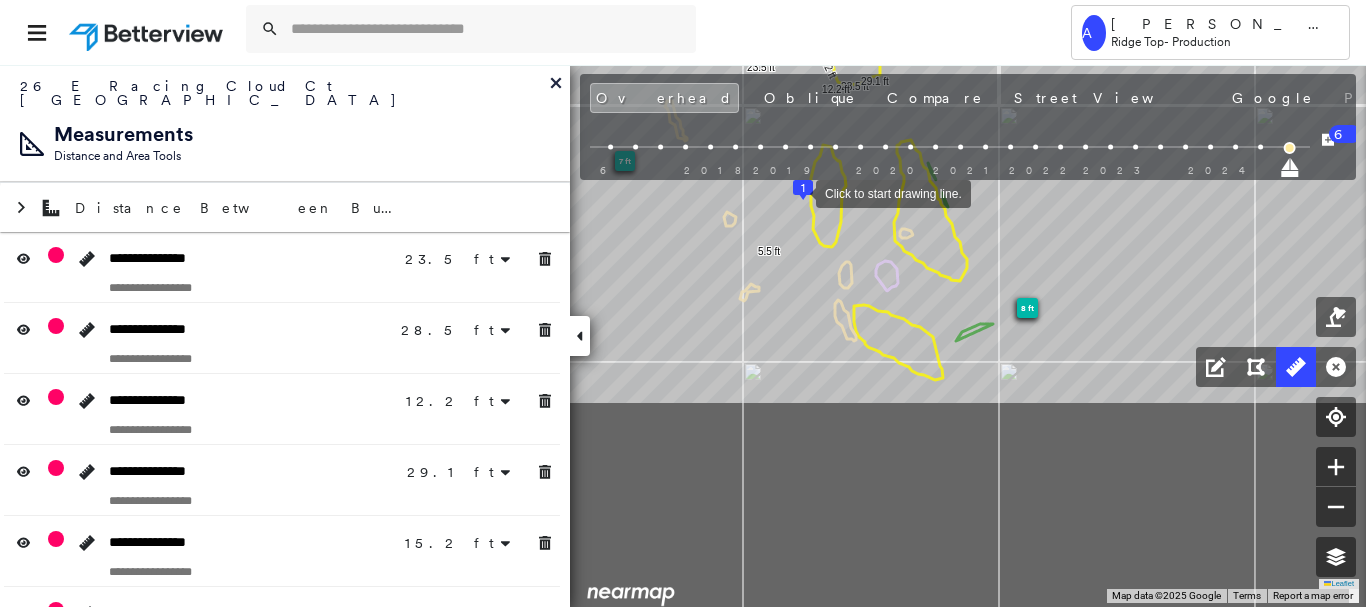 click on "1
8 ft
7 ft
23.5 ft 23.5 ft 28.5 ft 28.5 ft 12.2 ft 12.2 ft 29.1 ft 29.1 ft 15.2 ft 15.2 ft 5.5 ft Click to start drawing line." at bounding box center (-18, -166) 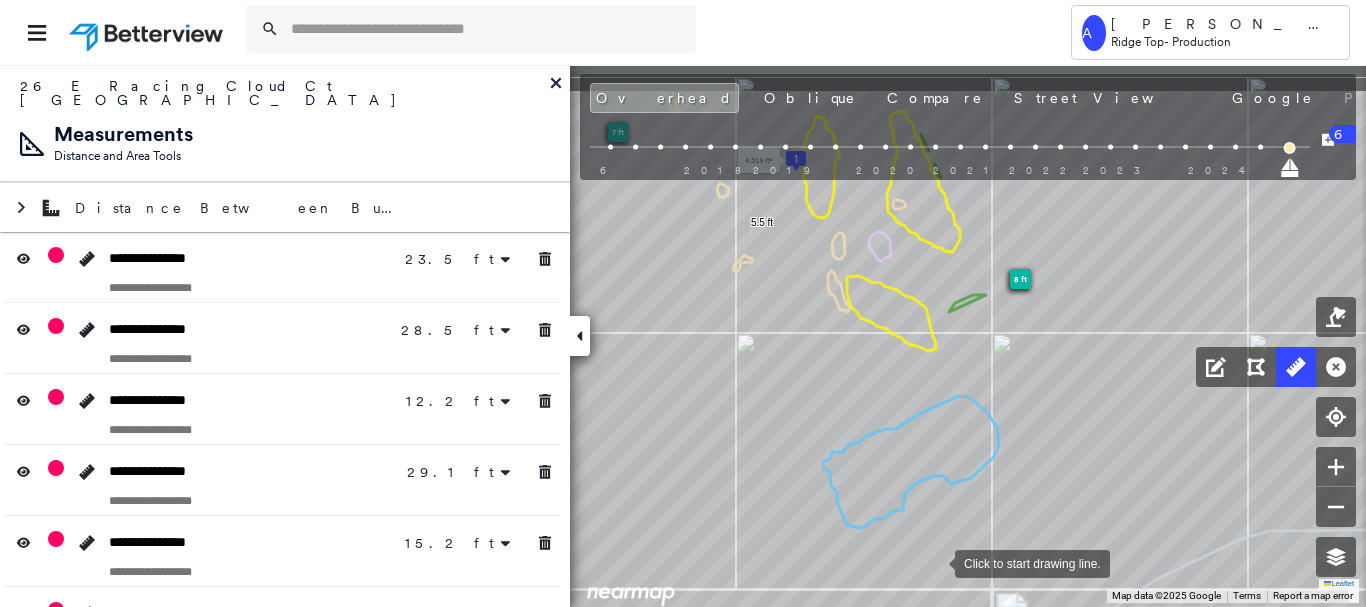 drag, startPoint x: 909, startPoint y: 464, endPoint x: 933, endPoint y: 559, distance: 97.984695 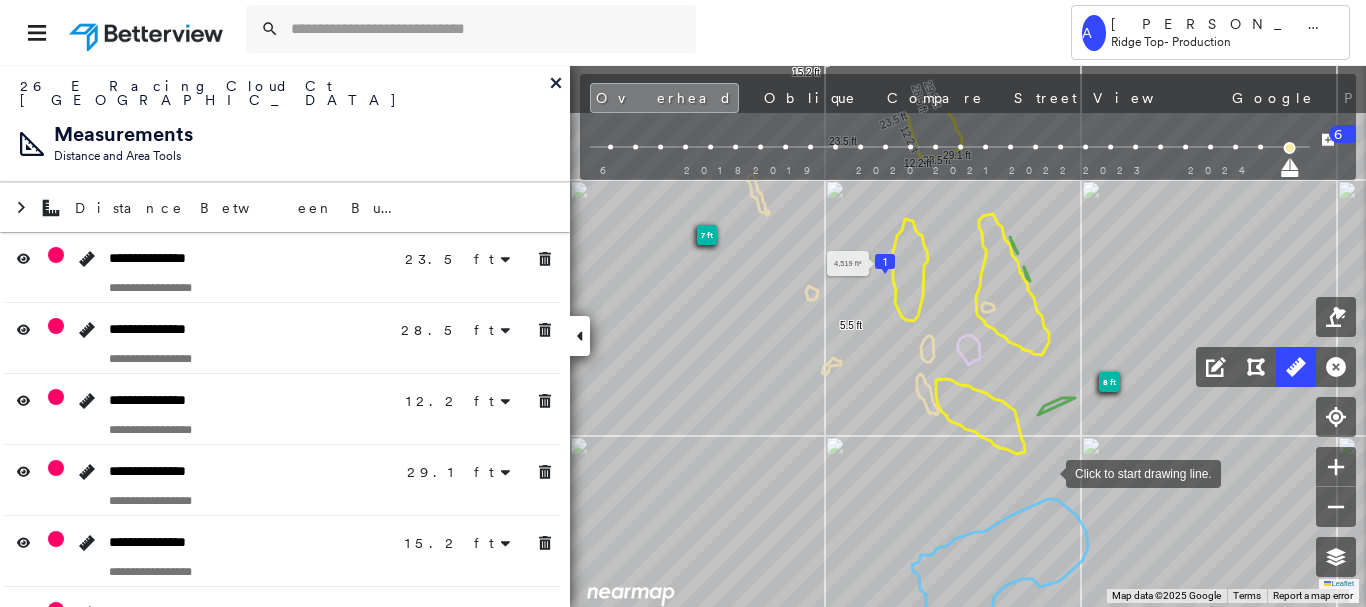 drag, startPoint x: 952, startPoint y: 366, endPoint x: 1041, endPoint y: 469, distance: 136.12494 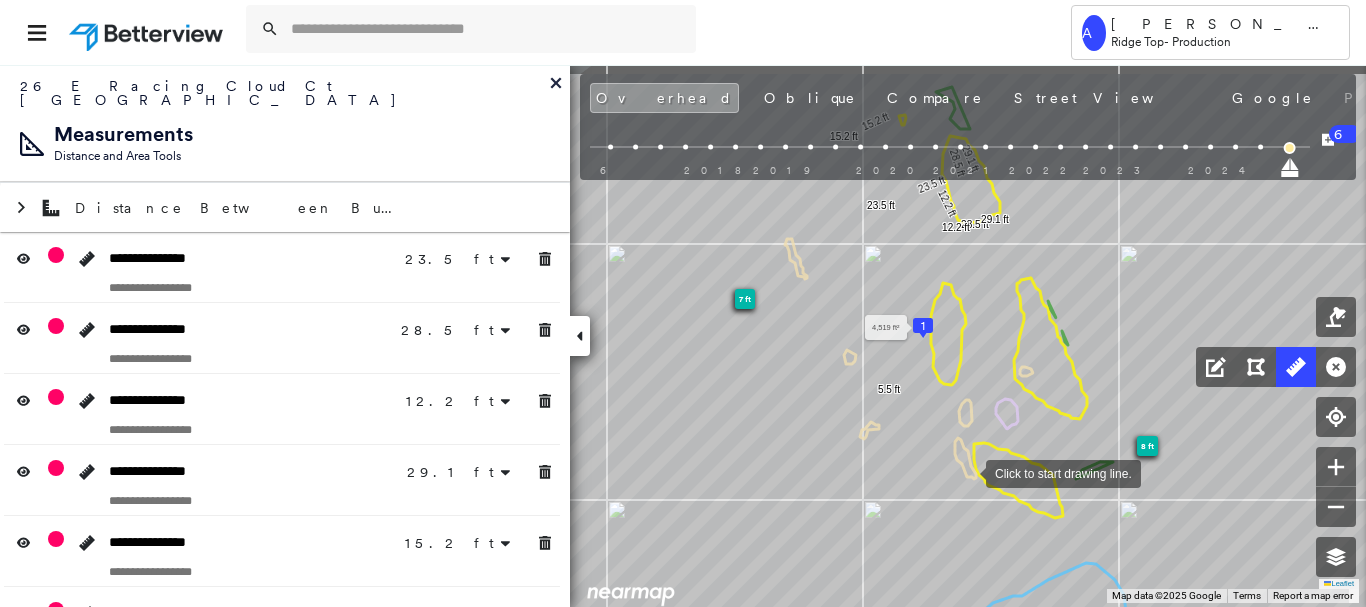 drag, startPoint x: 959, startPoint y: 455, endPoint x: 966, endPoint y: 471, distance: 17.464249 